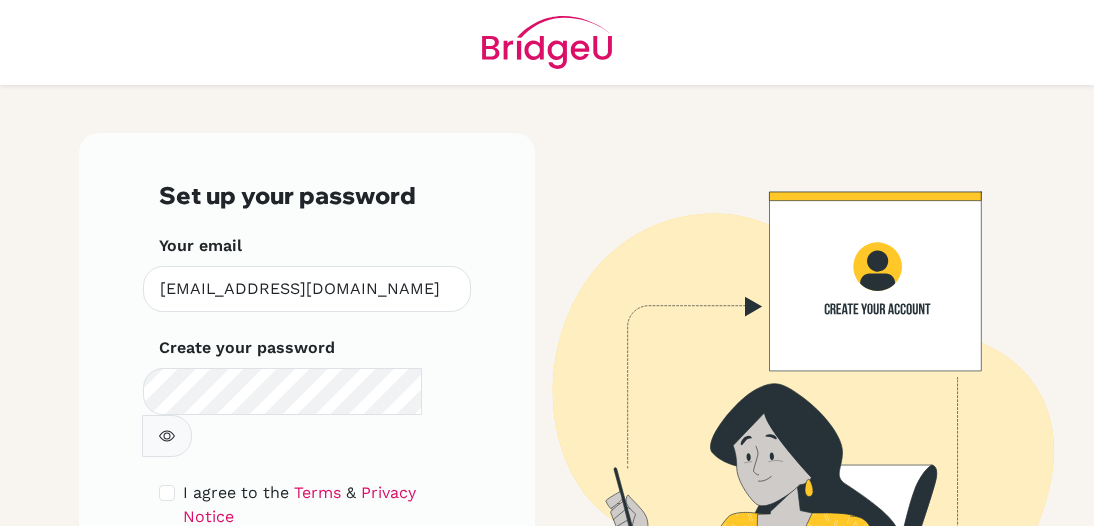 scroll, scrollTop: 0, scrollLeft: 0, axis: both 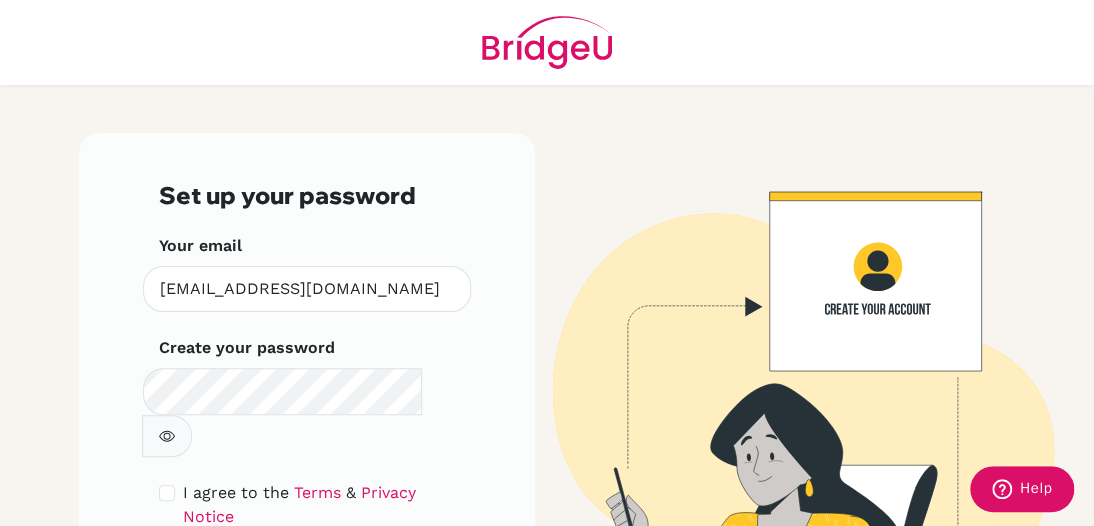 click 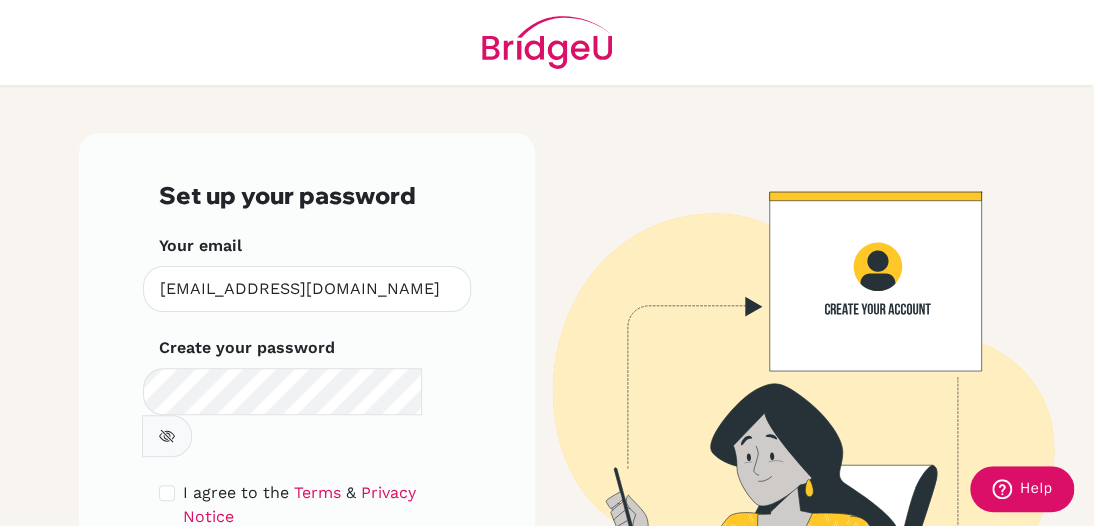 scroll, scrollTop: 94, scrollLeft: 0, axis: vertical 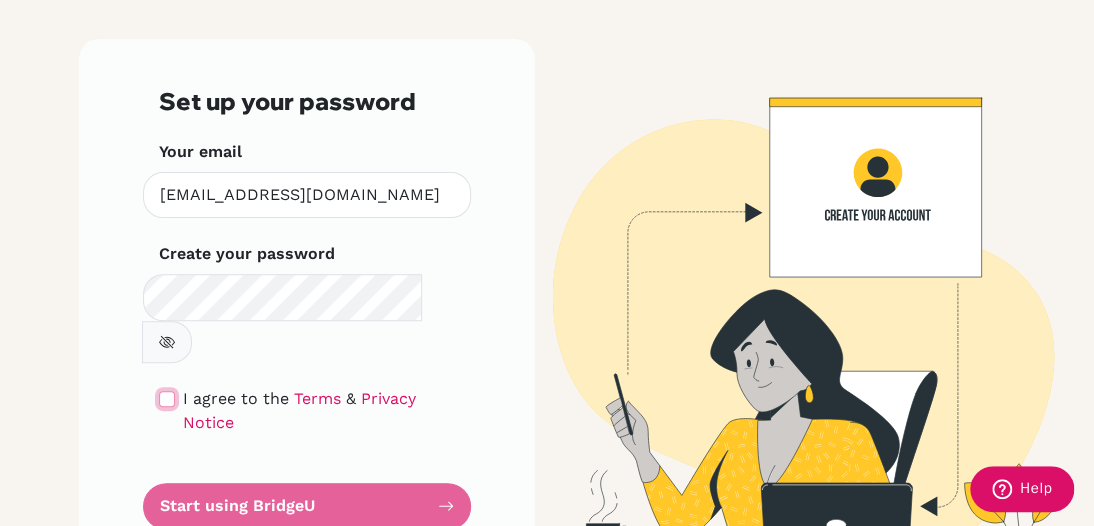 click at bounding box center (167, 399) 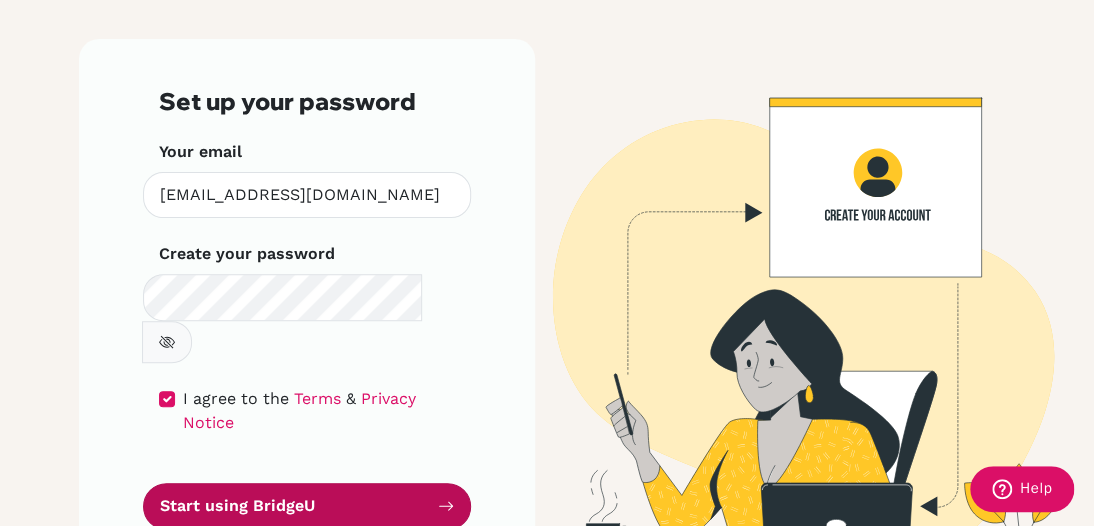 click on "Start using BridgeU" at bounding box center (307, 506) 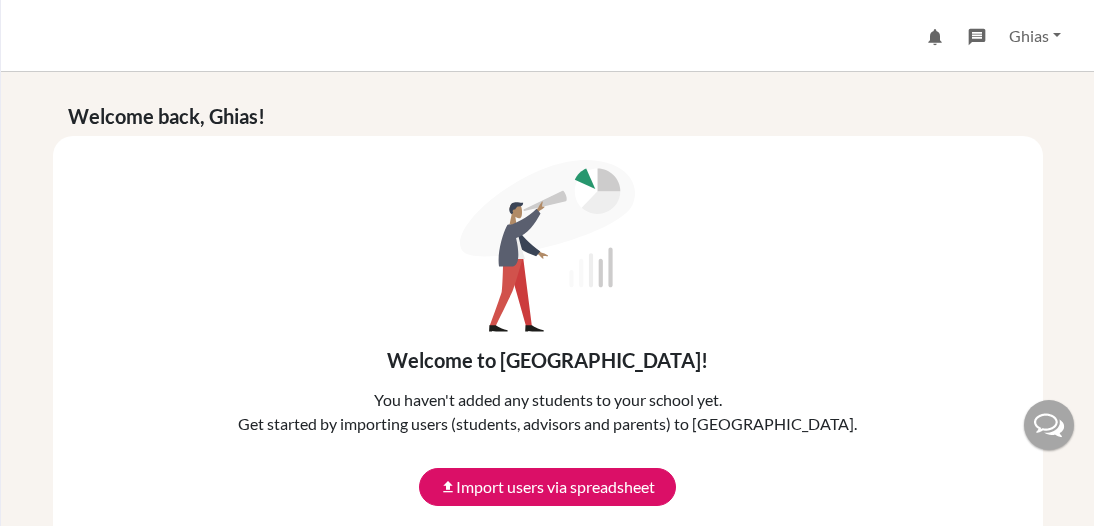 scroll, scrollTop: 0, scrollLeft: 0, axis: both 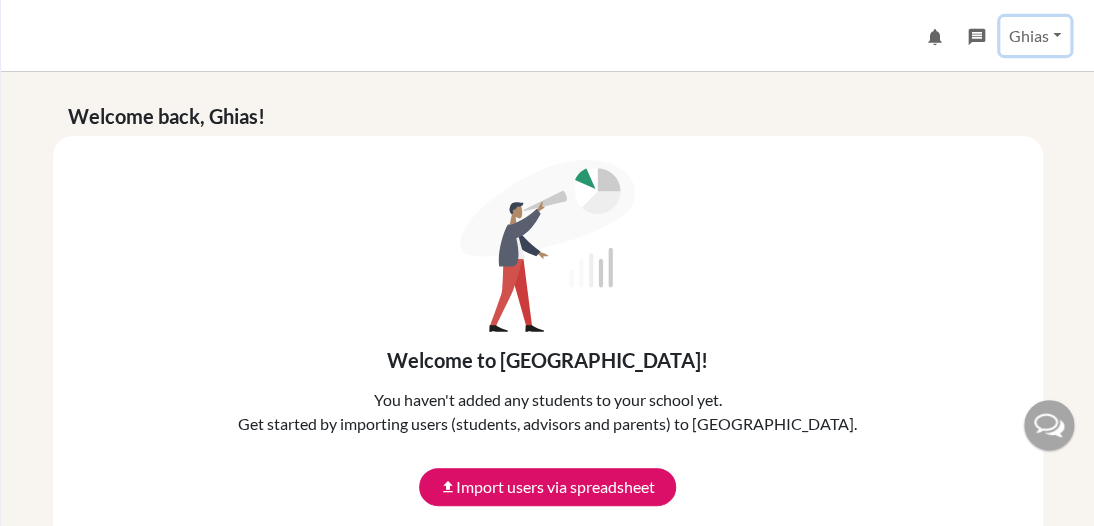 click on "Ghias" at bounding box center (1035, 36) 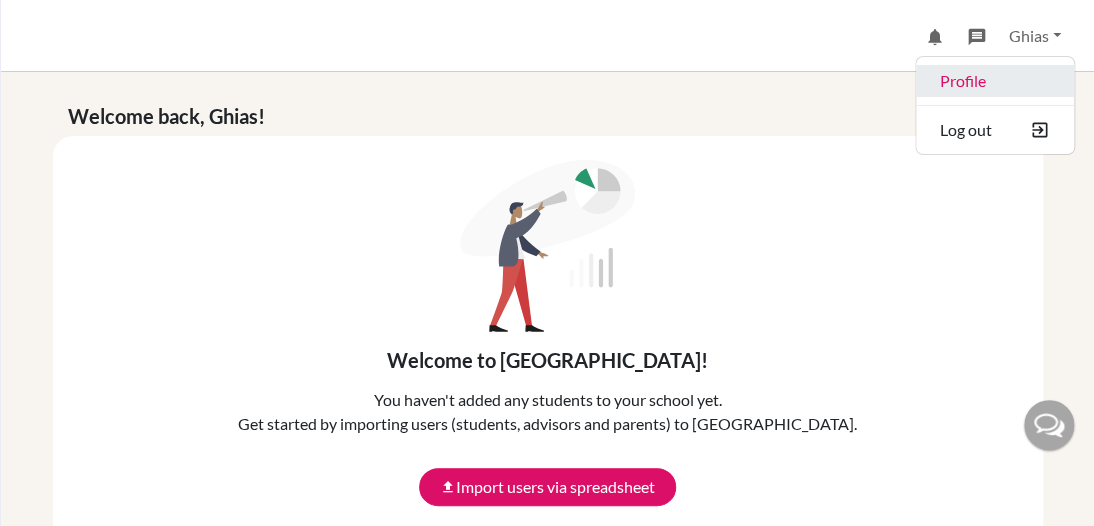 click on "Profile" at bounding box center [995, 81] 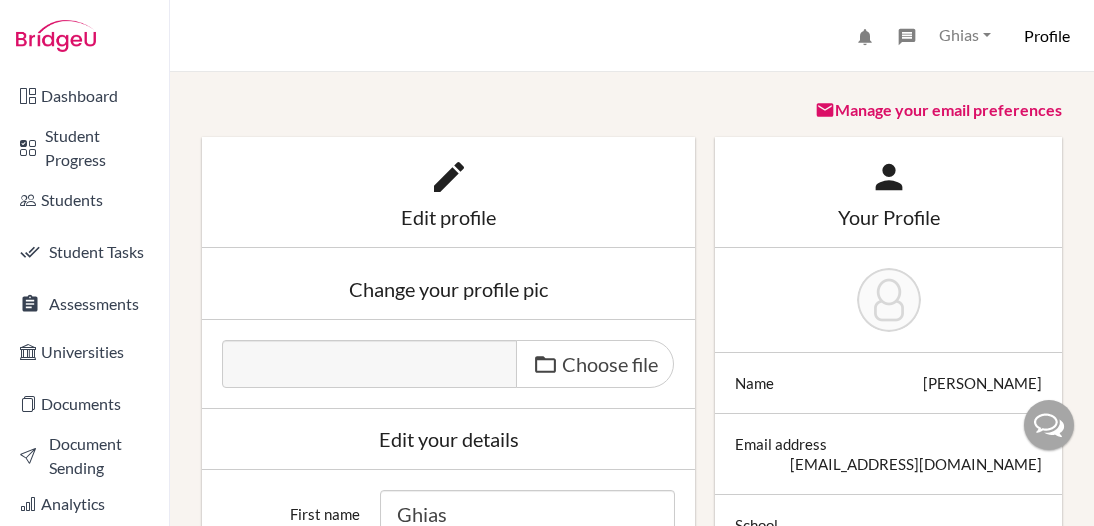 scroll, scrollTop: 0, scrollLeft: 0, axis: both 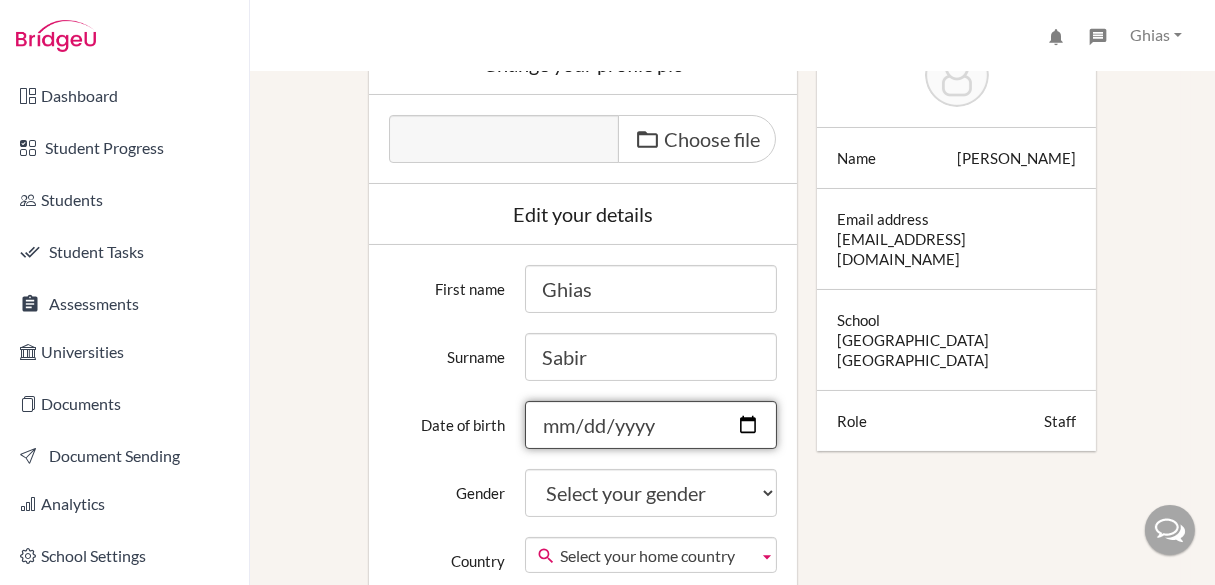 click on "Date of birth" at bounding box center [651, 425] 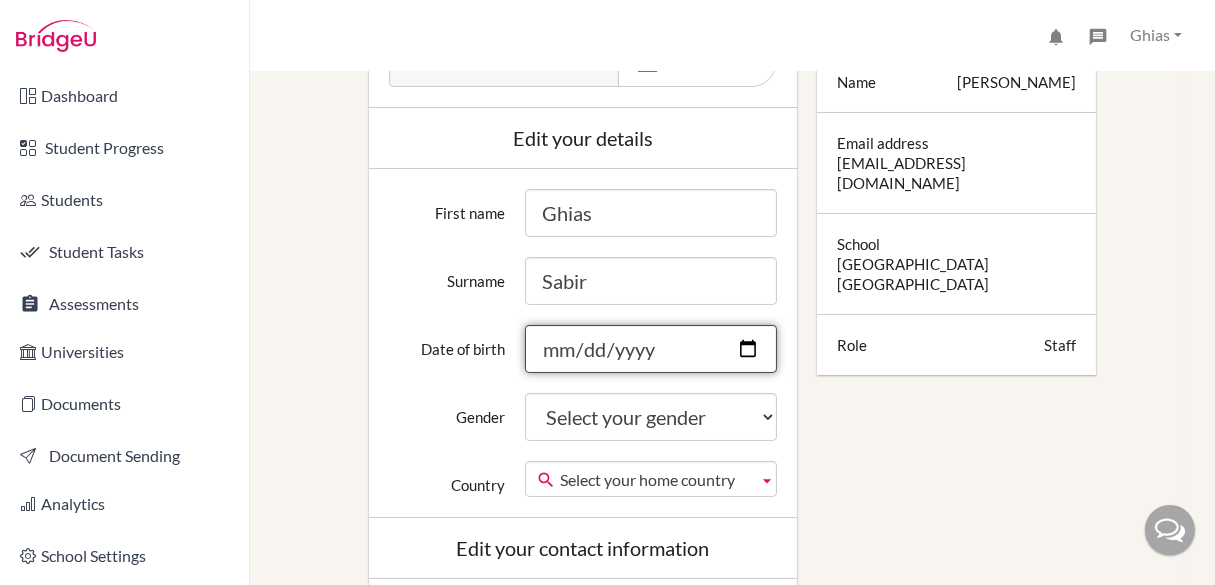 scroll, scrollTop: 236, scrollLeft: 0, axis: vertical 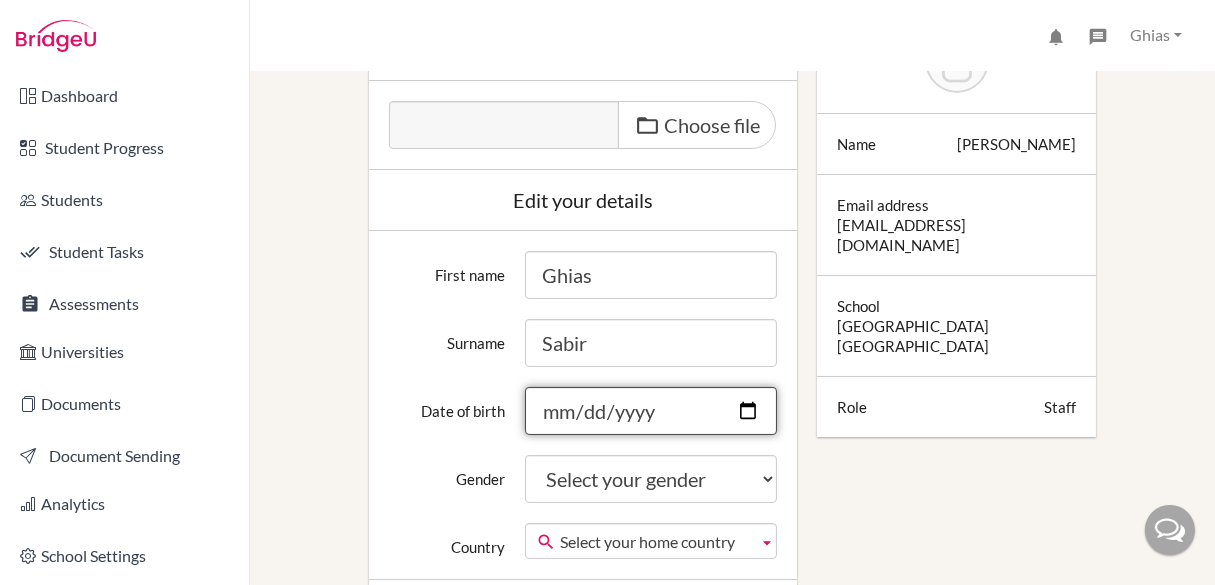 click on "Date of birth" at bounding box center (651, 411) 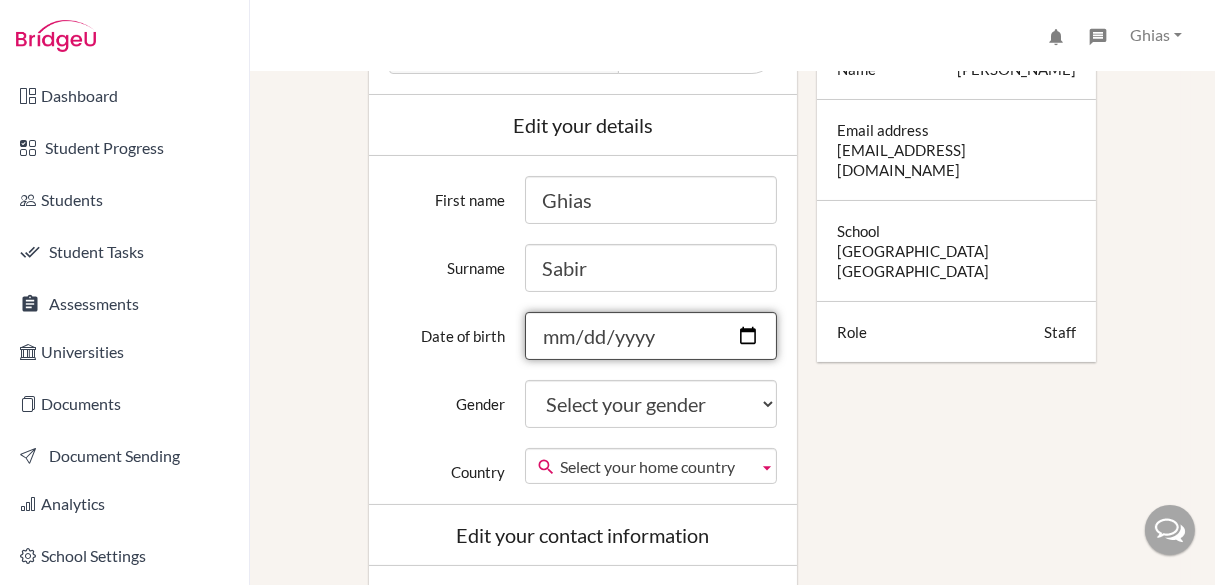 scroll, scrollTop: 236, scrollLeft: 0, axis: vertical 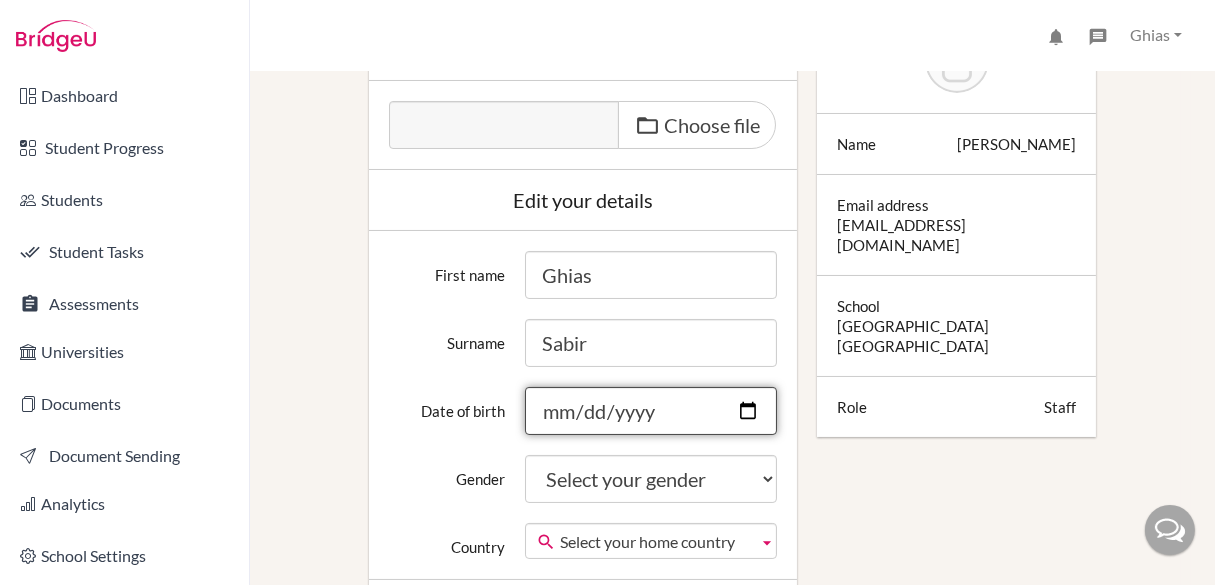 click on "Date of birth" at bounding box center [651, 411] 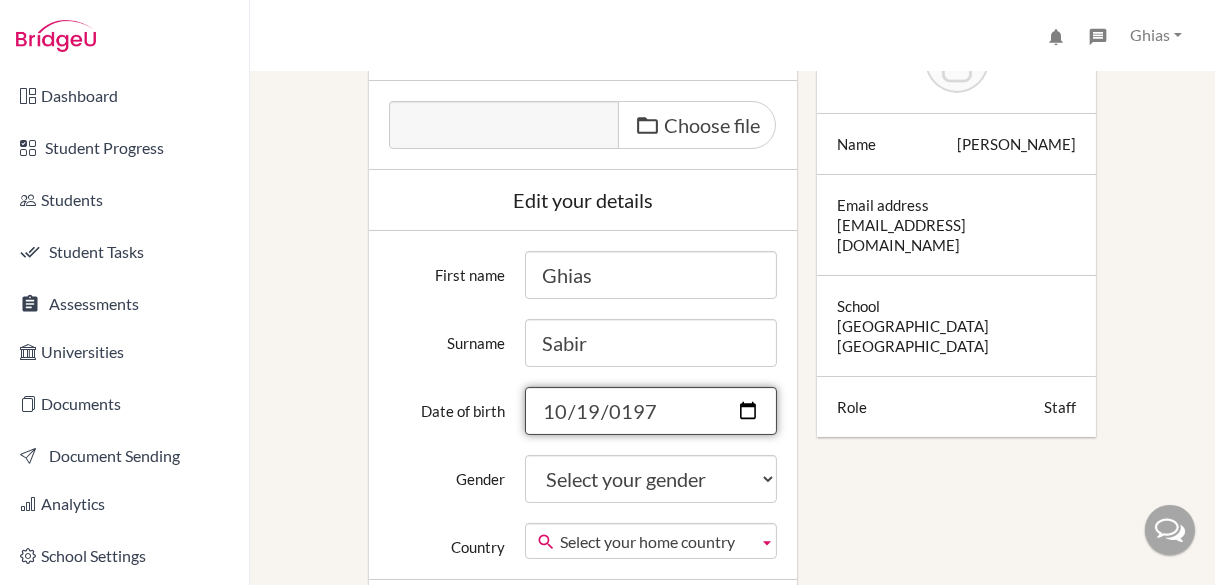 type on "1970-10-19" 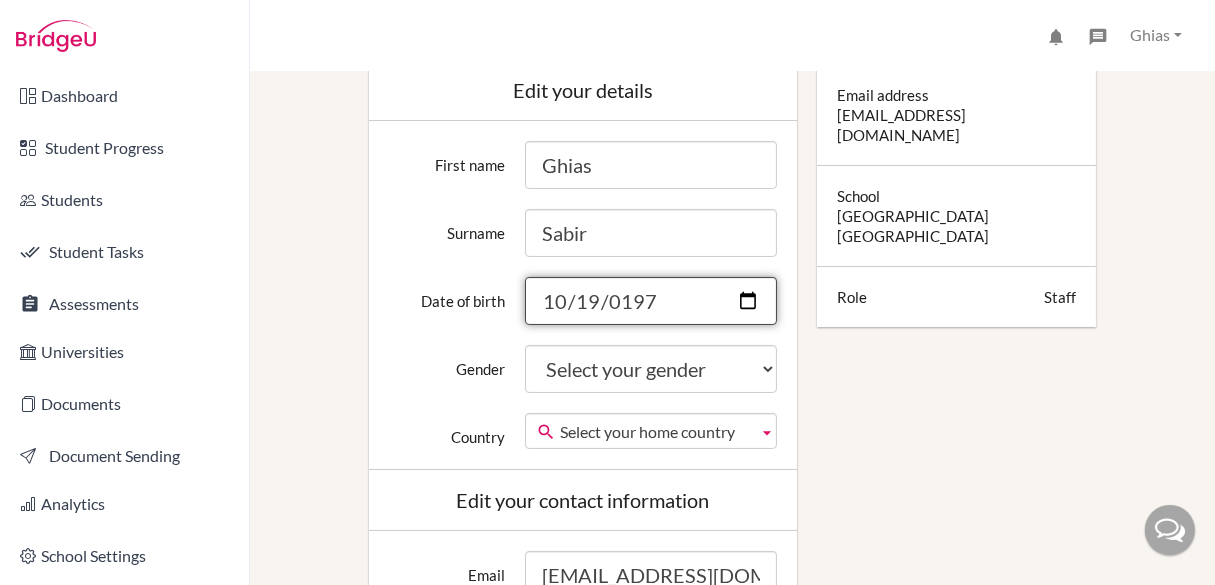 scroll, scrollTop: 347, scrollLeft: 0, axis: vertical 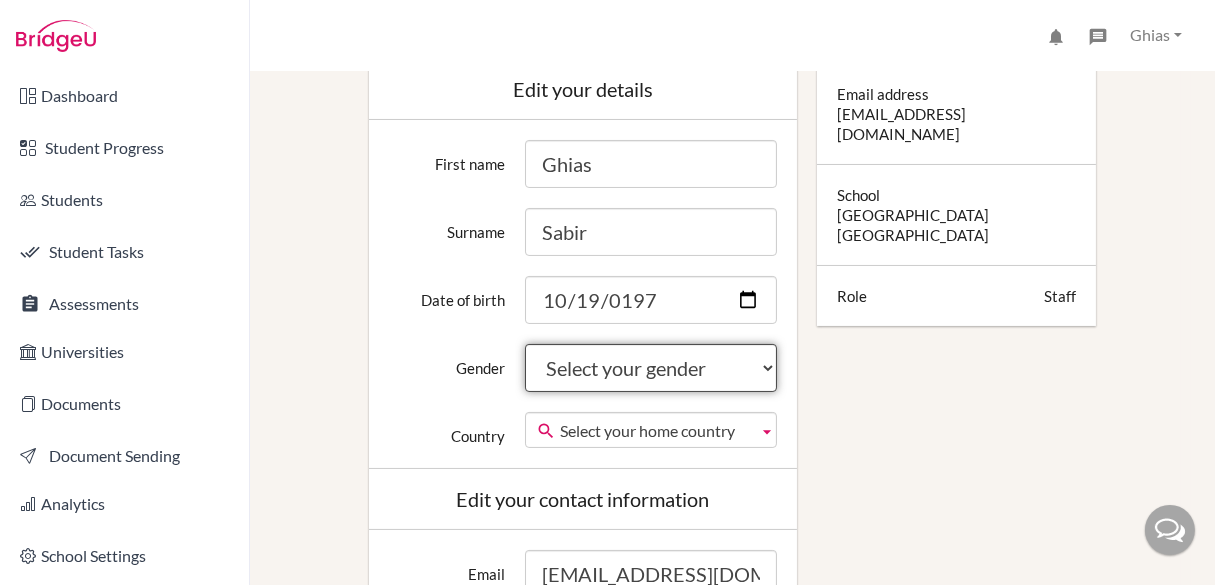 click on "Select your gender
Female
Male
Neither" at bounding box center (651, 368) 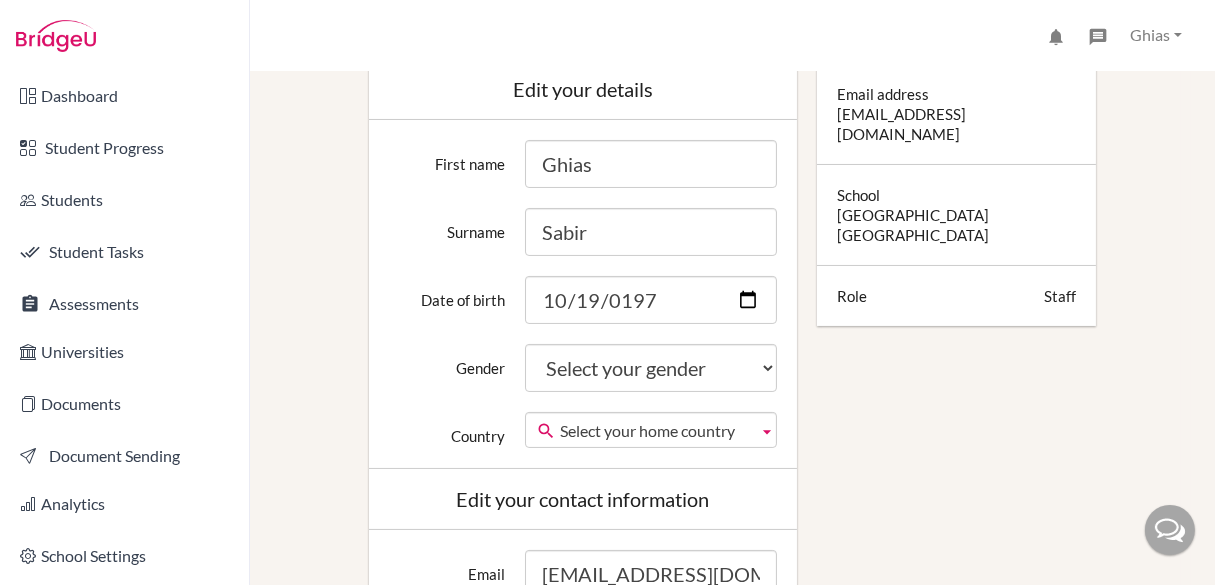 click on "Select your home country" at bounding box center [655, 431] 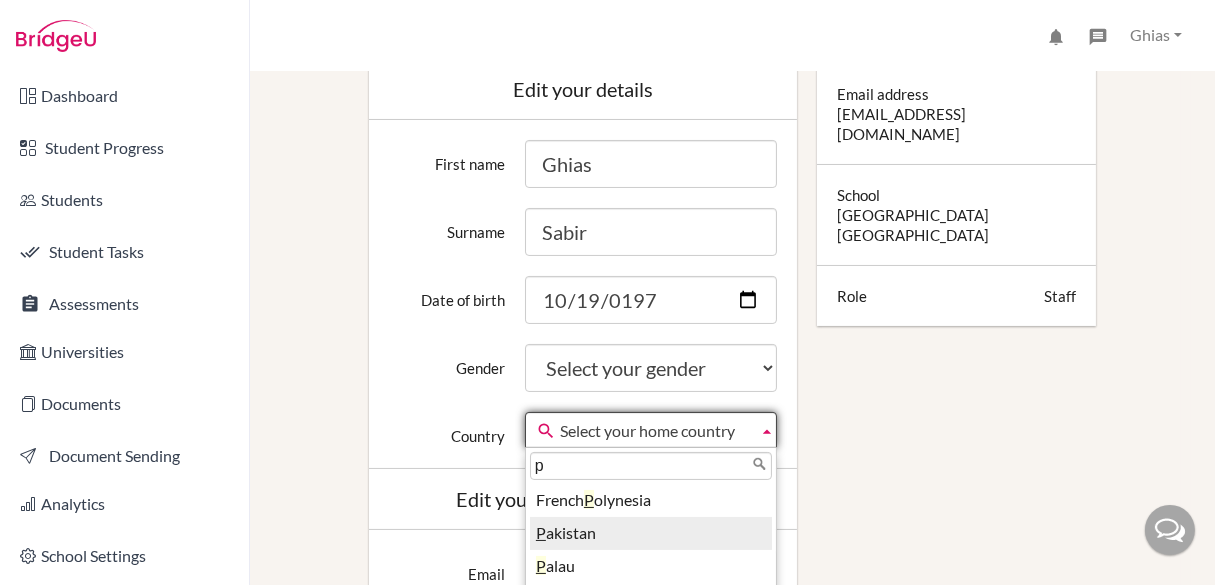 type on "p" 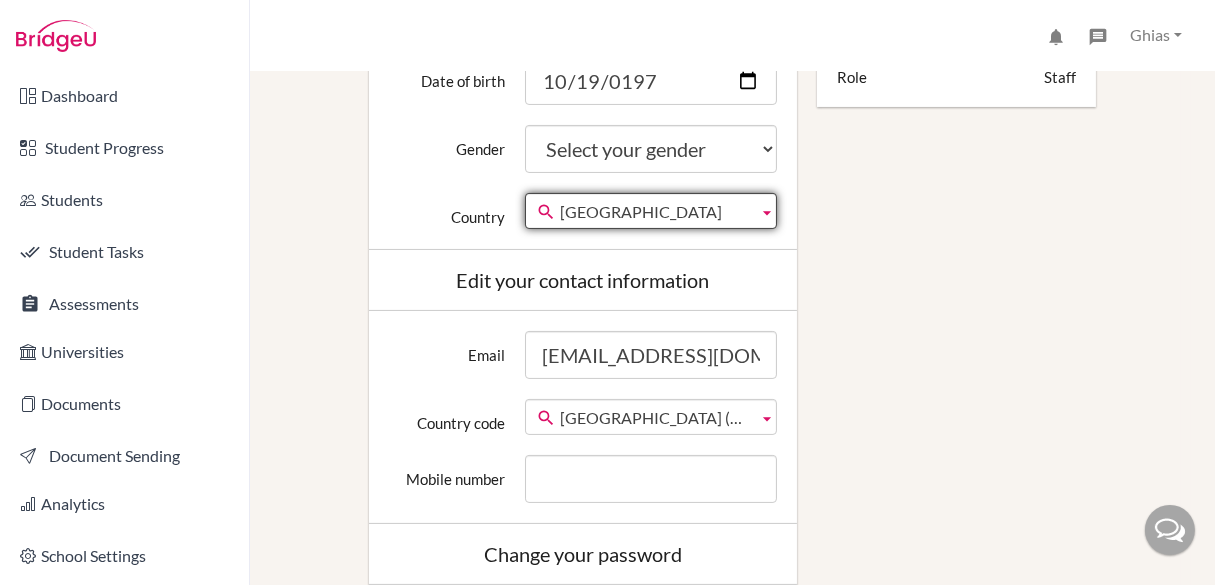 scroll, scrollTop: 569, scrollLeft: 0, axis: vertical 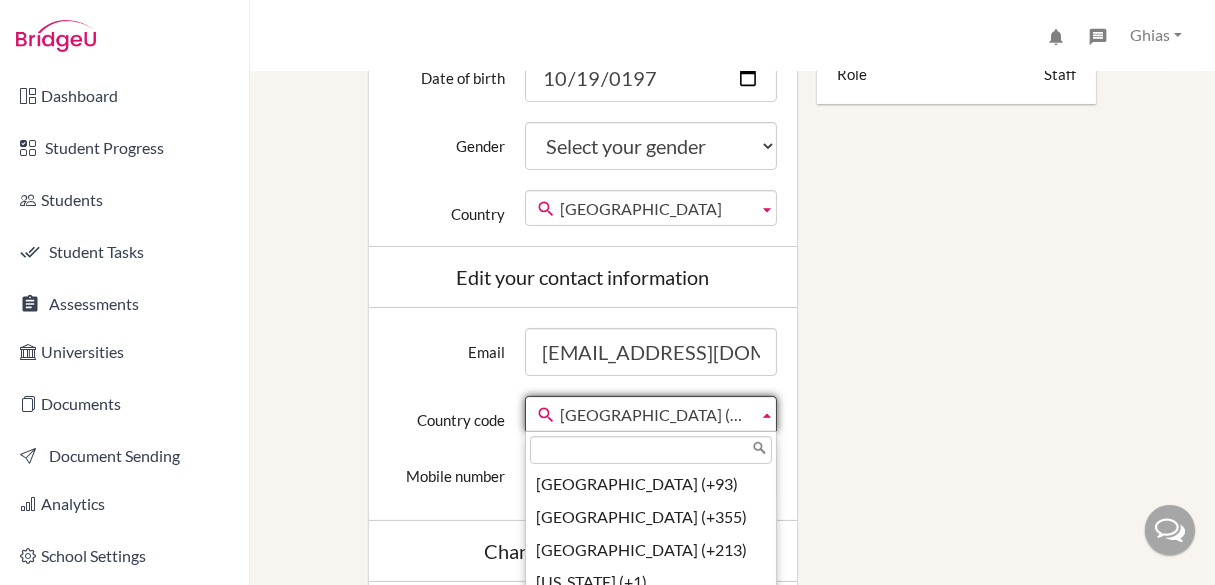 click on "United Kingdom (+44)" at bounding box center [651, 414] 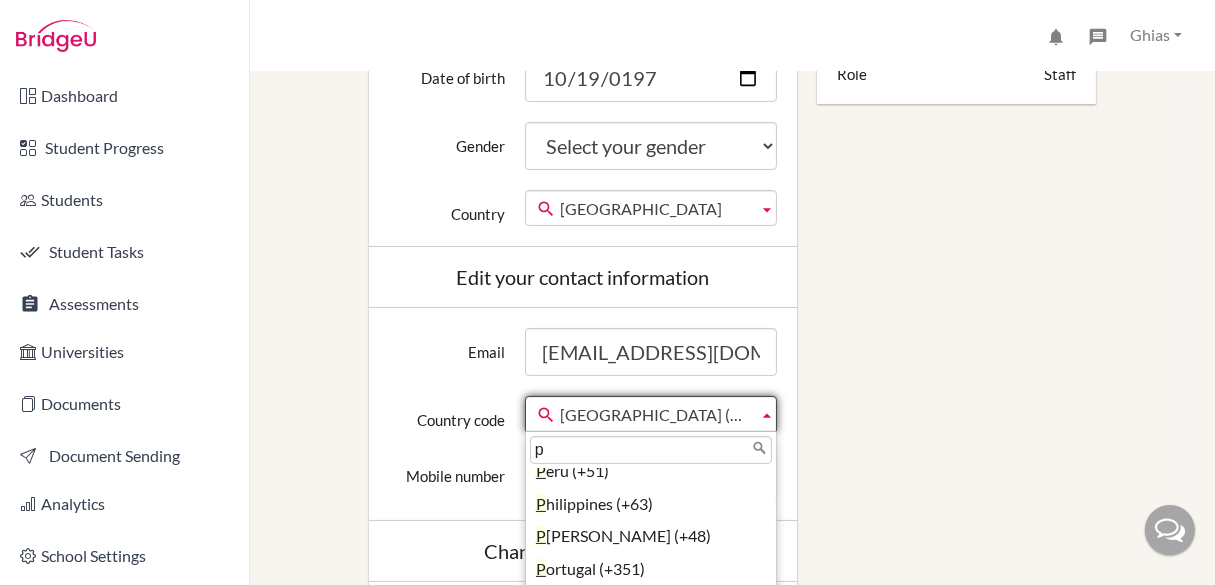 scroll, scrollTop: 0, scrollLeft: 0, axis: both 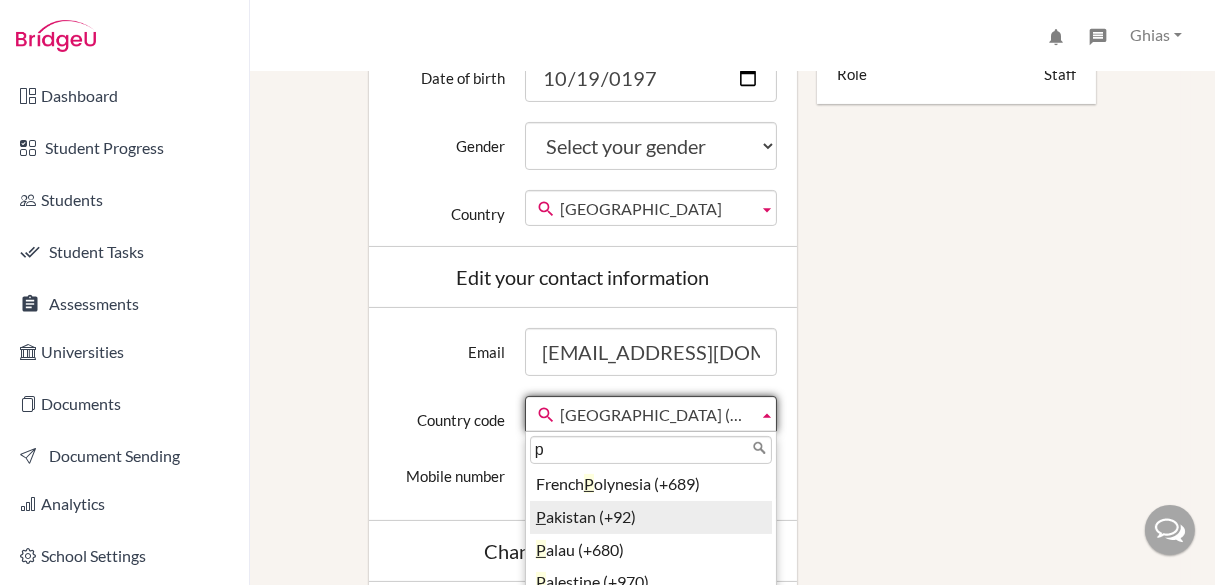type on "p" 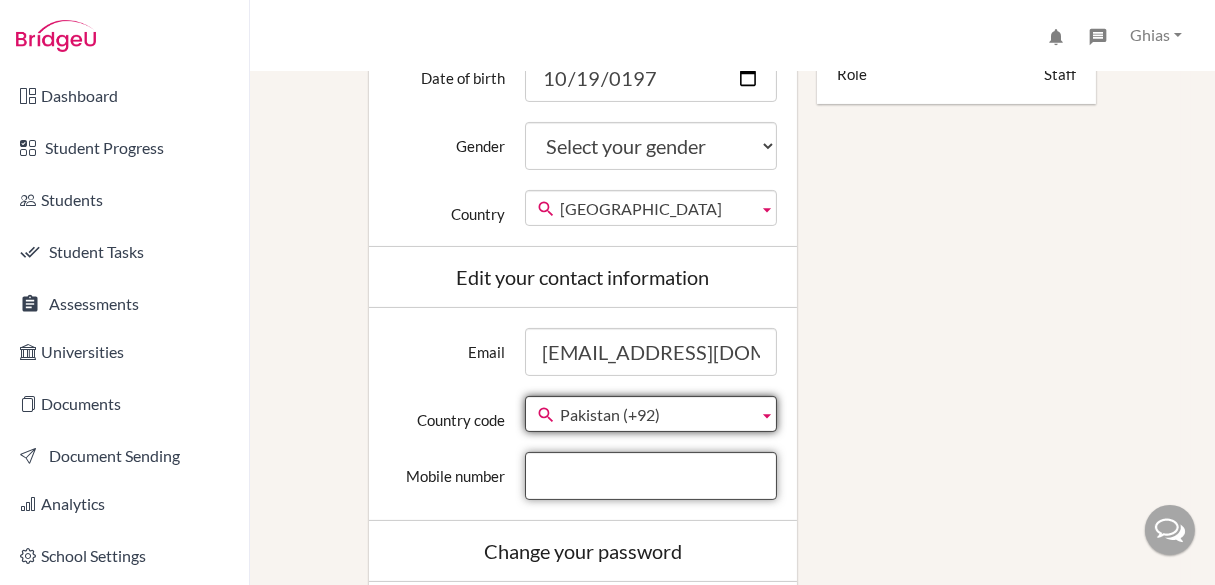 click on "Mobile number" at bounding box center (651, 476) 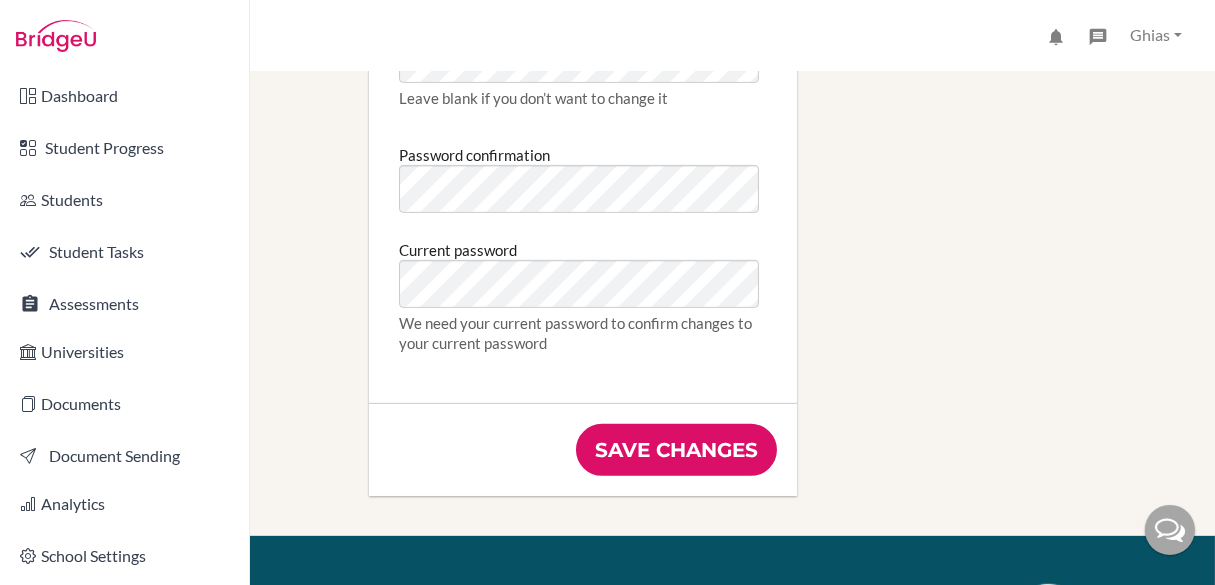 scroll, scrollTop: 1236, scrollLeft: 0, axis: vertical 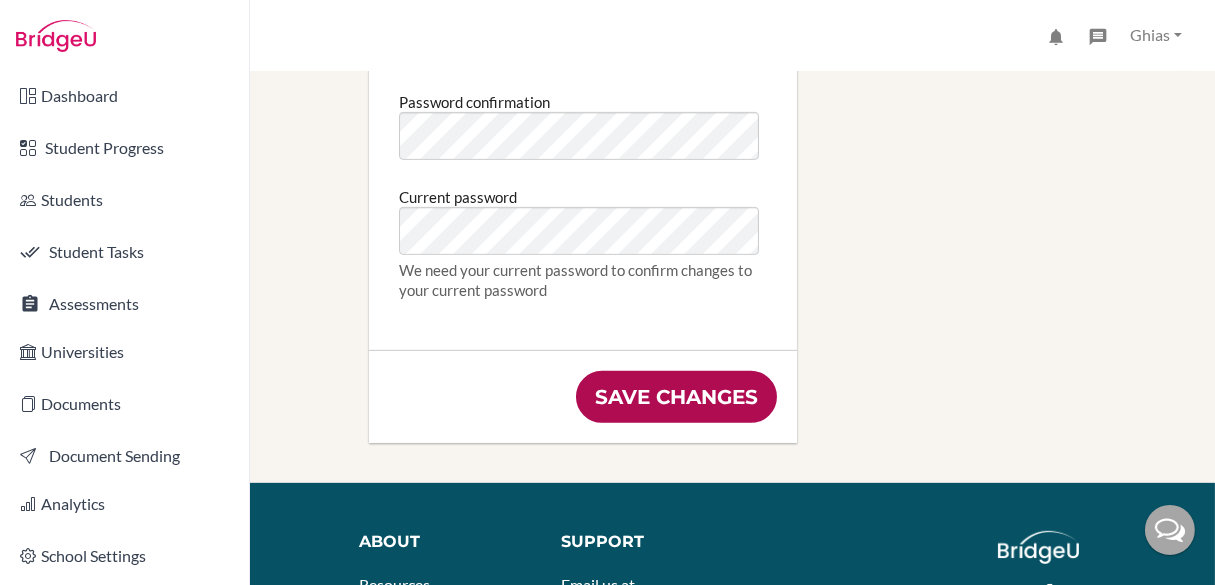 type on "3117514836" 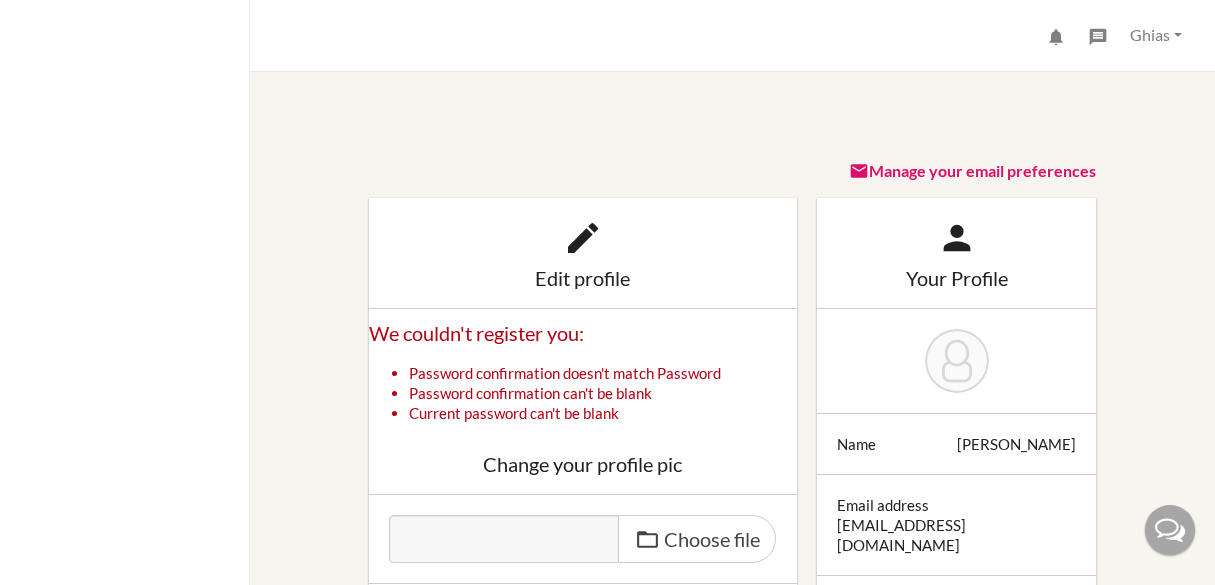 scroll, scrollTop: 0, scrollLeft: 0, axis: both 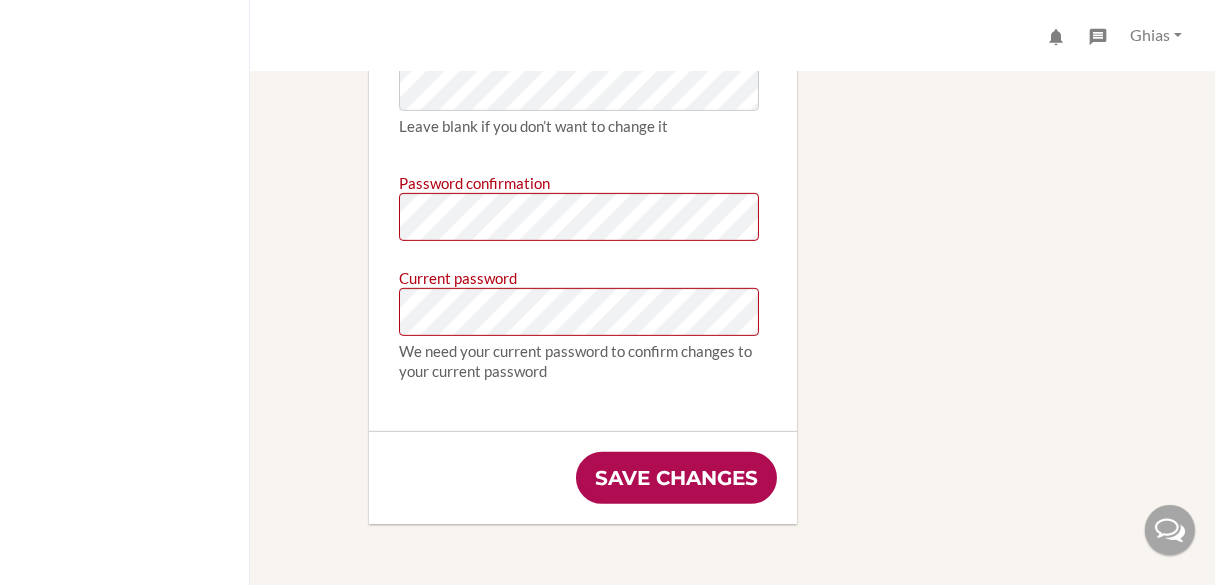 click on "Save changes" at bounding box center [676, 478] 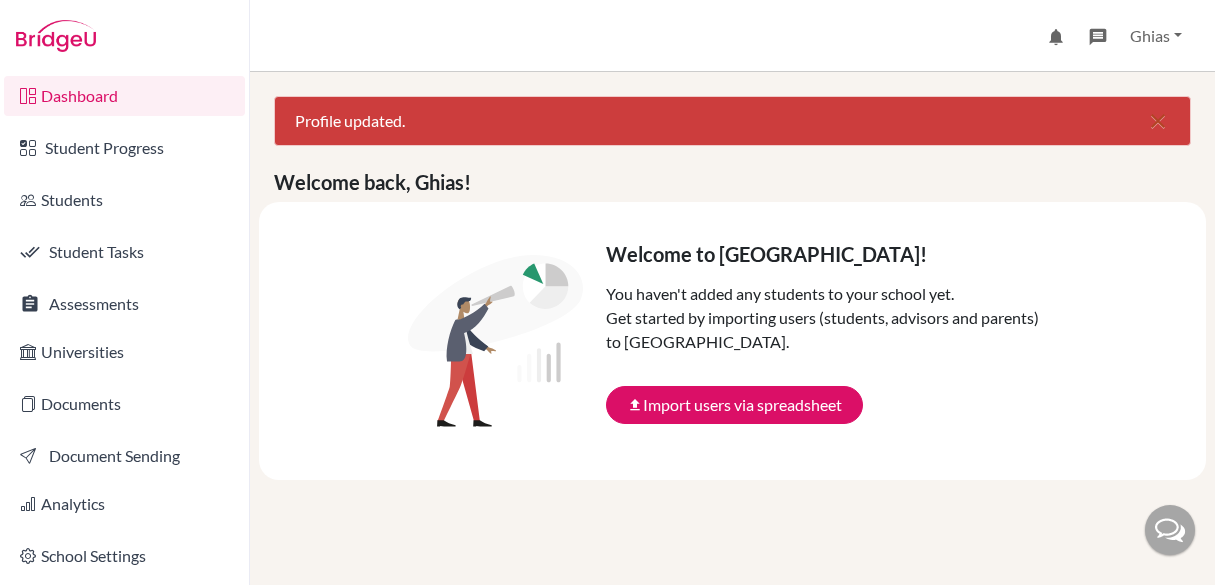 scroll, scrollTop: 0, scrollLeft: 0, axis: both 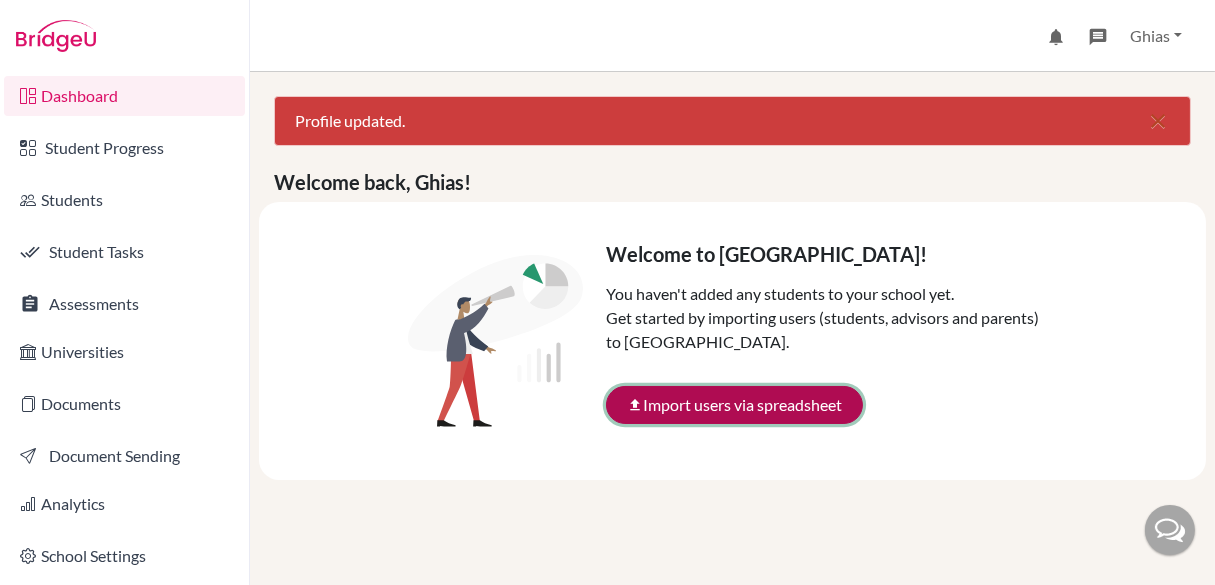 click on "file_upload
Import users via spreadsheet" at bounding box center [734, 405] 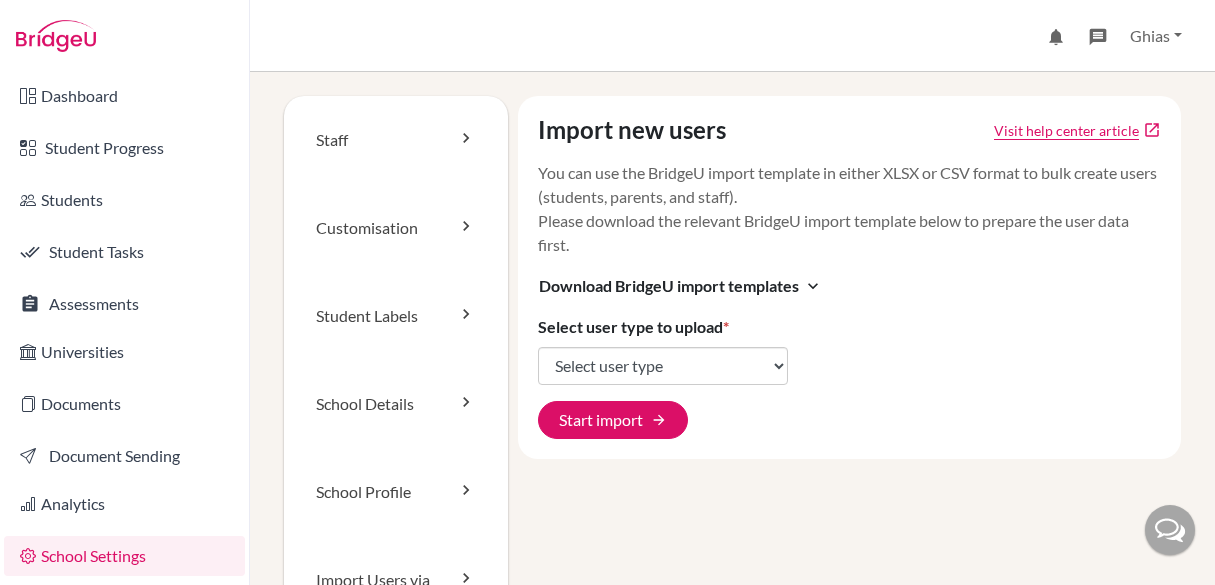 scroll, scrollTop: 0, scrollLeft: 0, axis: both 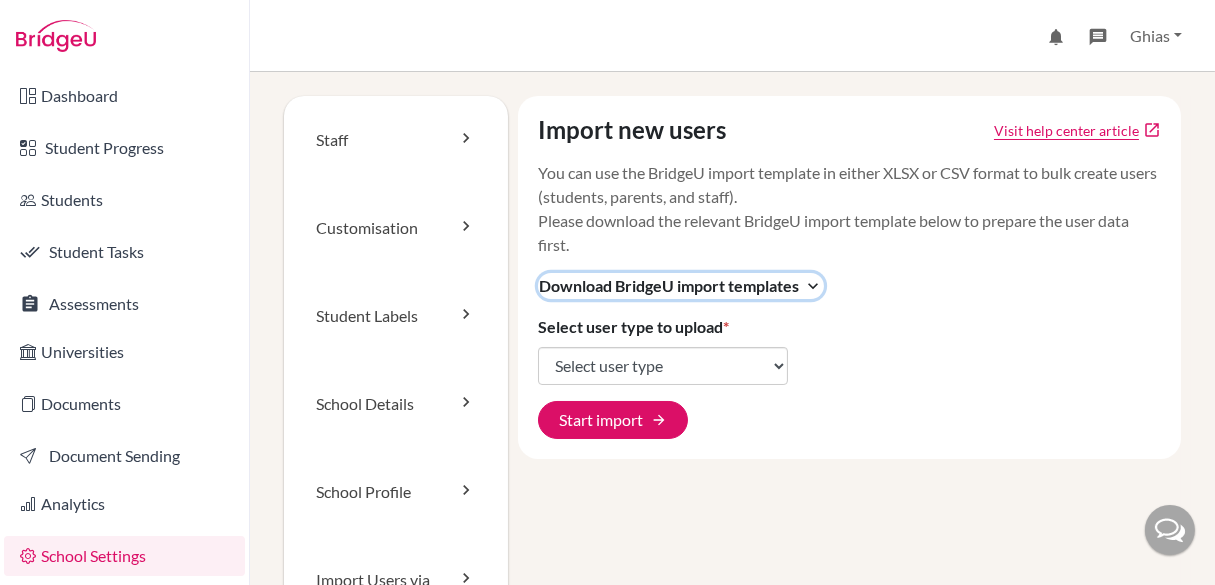 click on "Download BridgeU import templates" at bounding box center [669, 286] 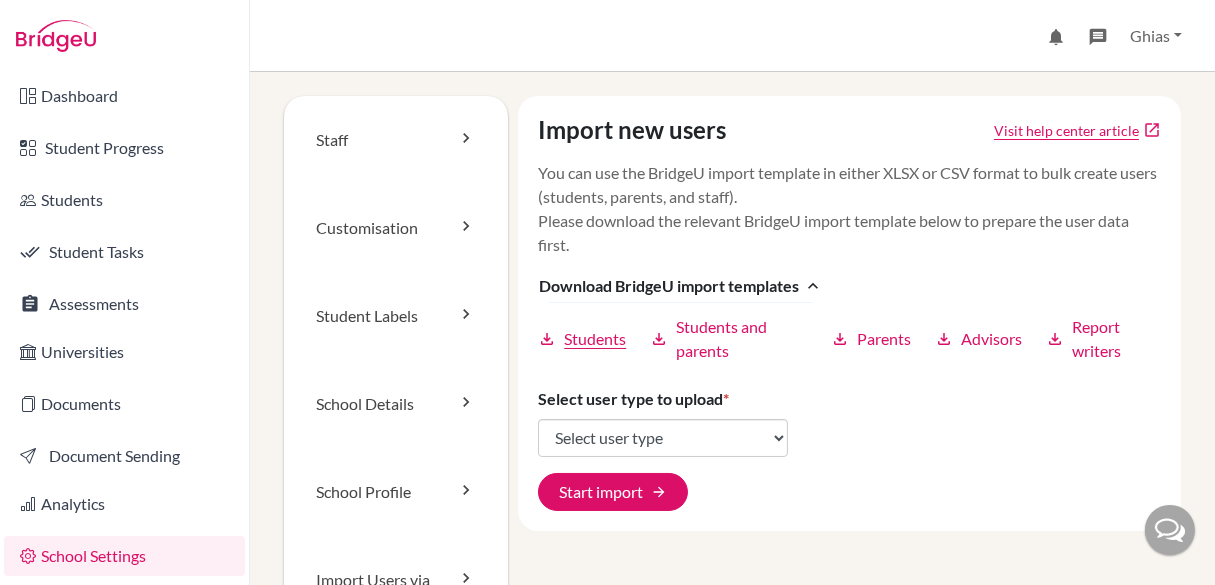 click on "Students" at bounding box center [595, 339] 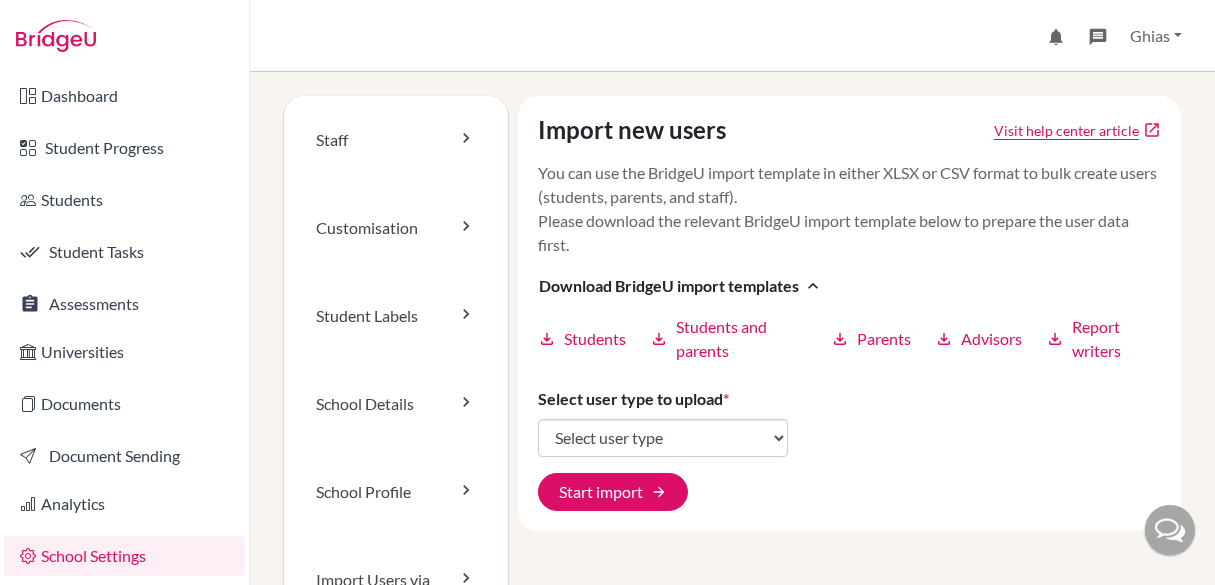 click on "Import users via spreadsheet
You haven't got any notifications yet
You haven't got any messages yet
Ghias
Profile
Log out
Your browser is not supported by [PERSON_NAME].
Please use Internet Explorer 11+, or switch to Edge, Firefox or Chrome." at bounding box center (732, 36) 